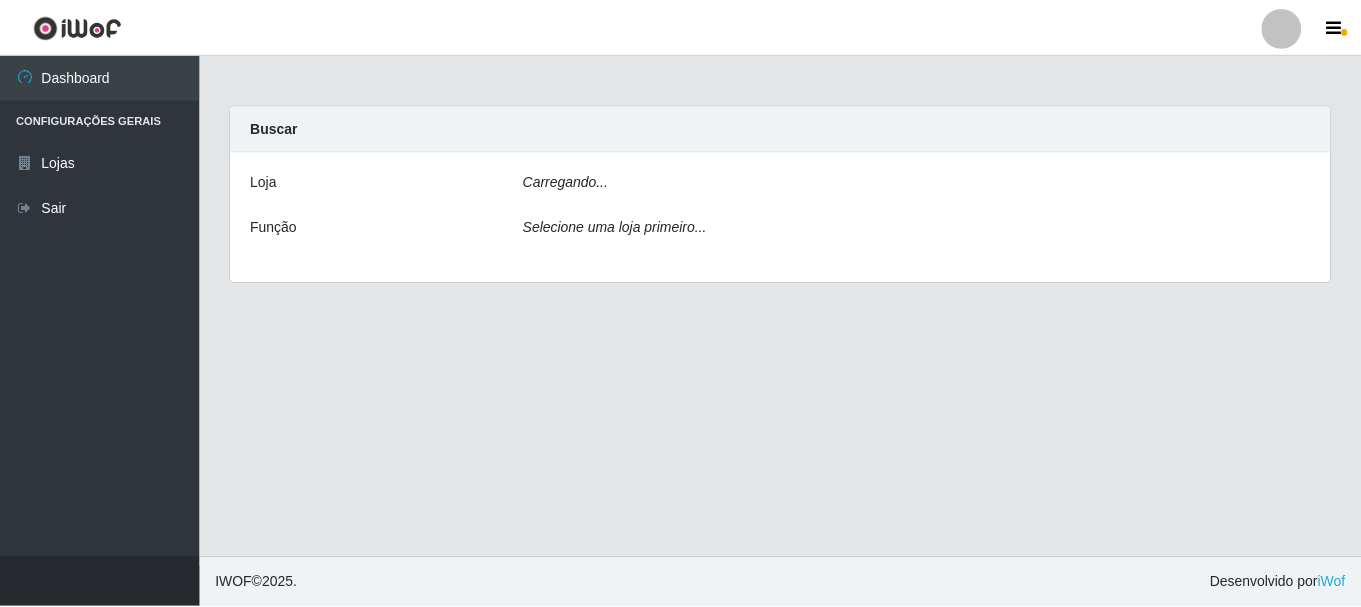 scroll, scrollTop: 0, scrollLeft: 0, axis: both 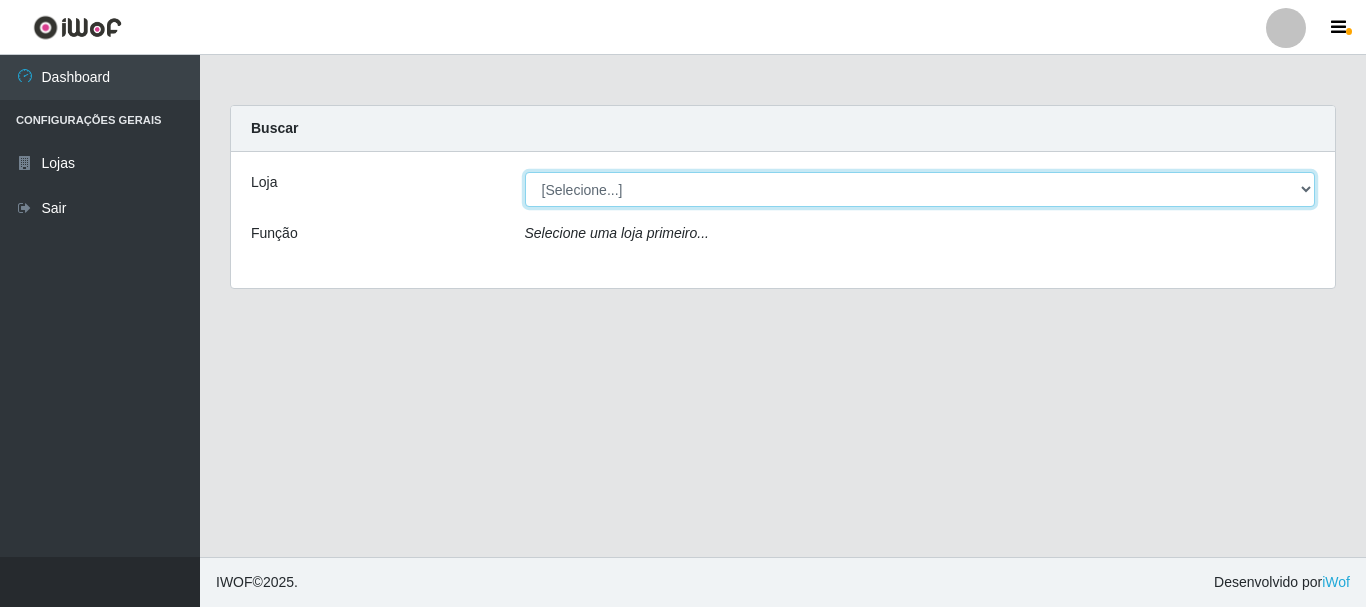 click on "[Selecione...] [GEOGRAPHIC_DATA] [GEOGRAPHIC_DATA]" at bounding box center (920, 189) 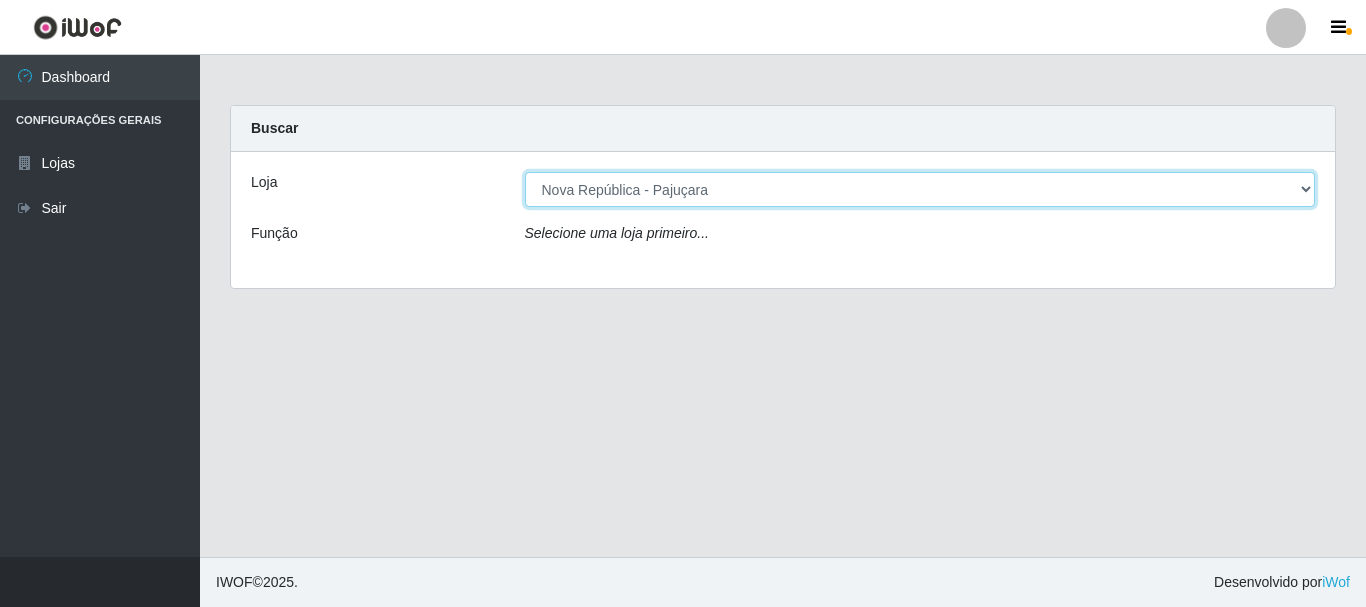 click on "[Selecione...] [GEOGRAPHIC_DATA] [GEOGRAPHIC_DATA]" at bounding box center [920, 189] 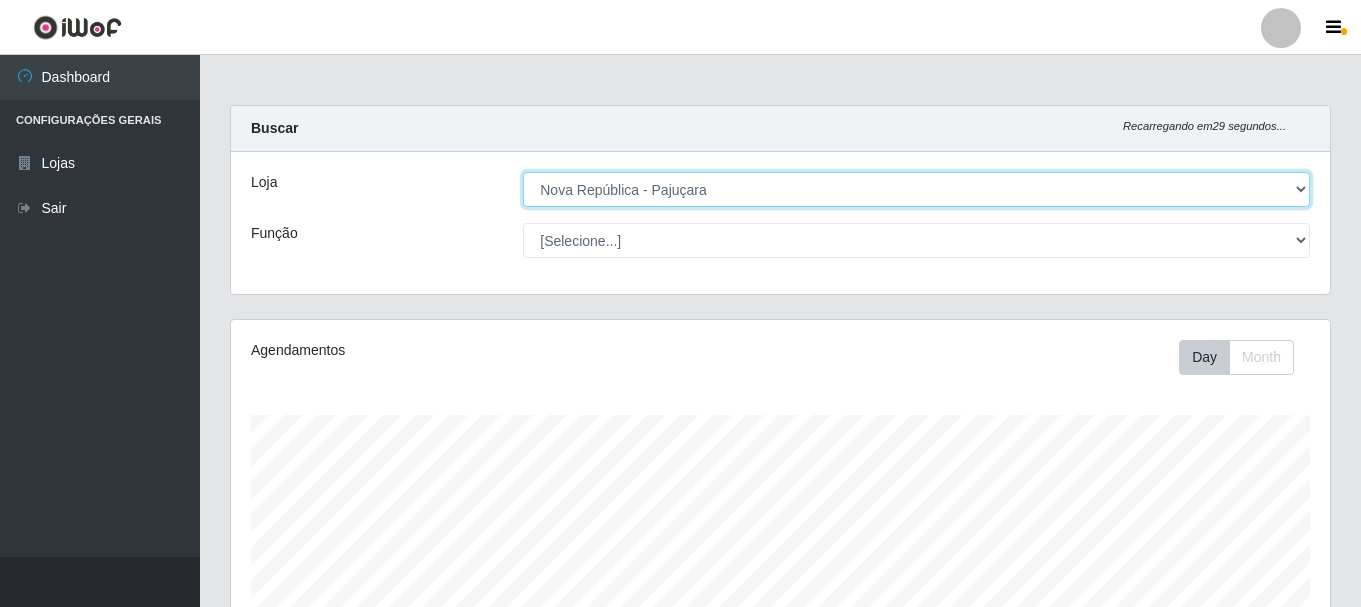 scroll, scrollTop: 999585, scrollLeft: 998901, axis: both 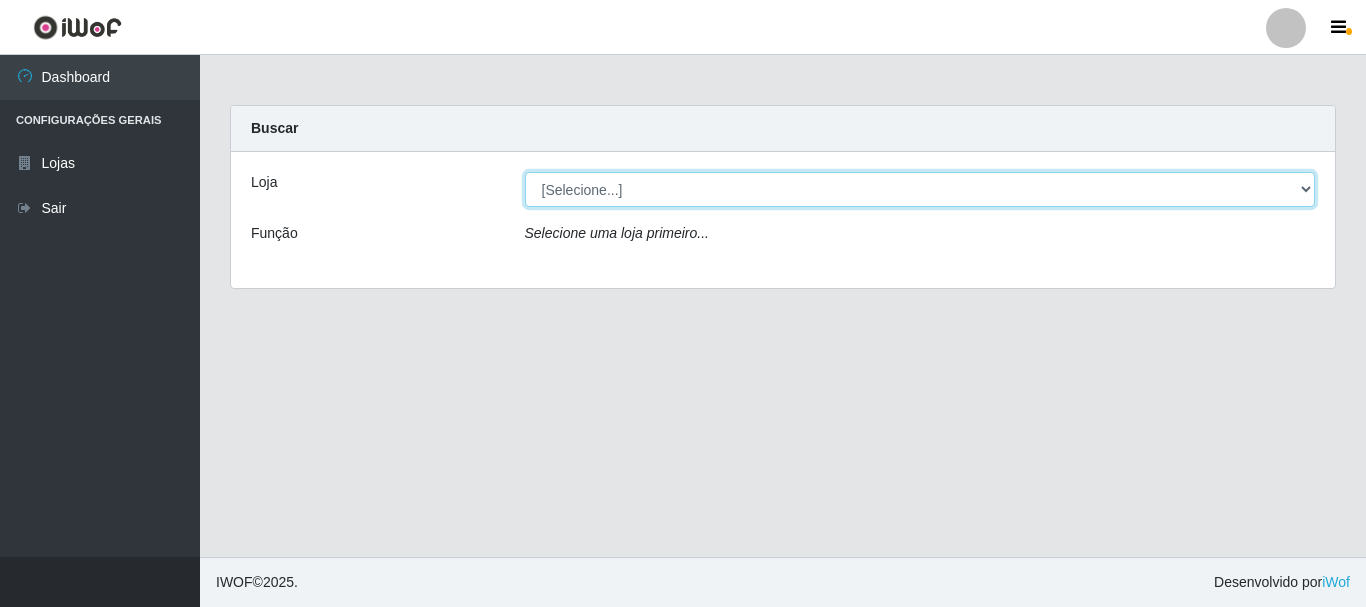 click on "[Selecione...] [GEOGRAPHIC_DATA] [GEOGRAPHIC_DATA]" at bounding box center [920, 189] 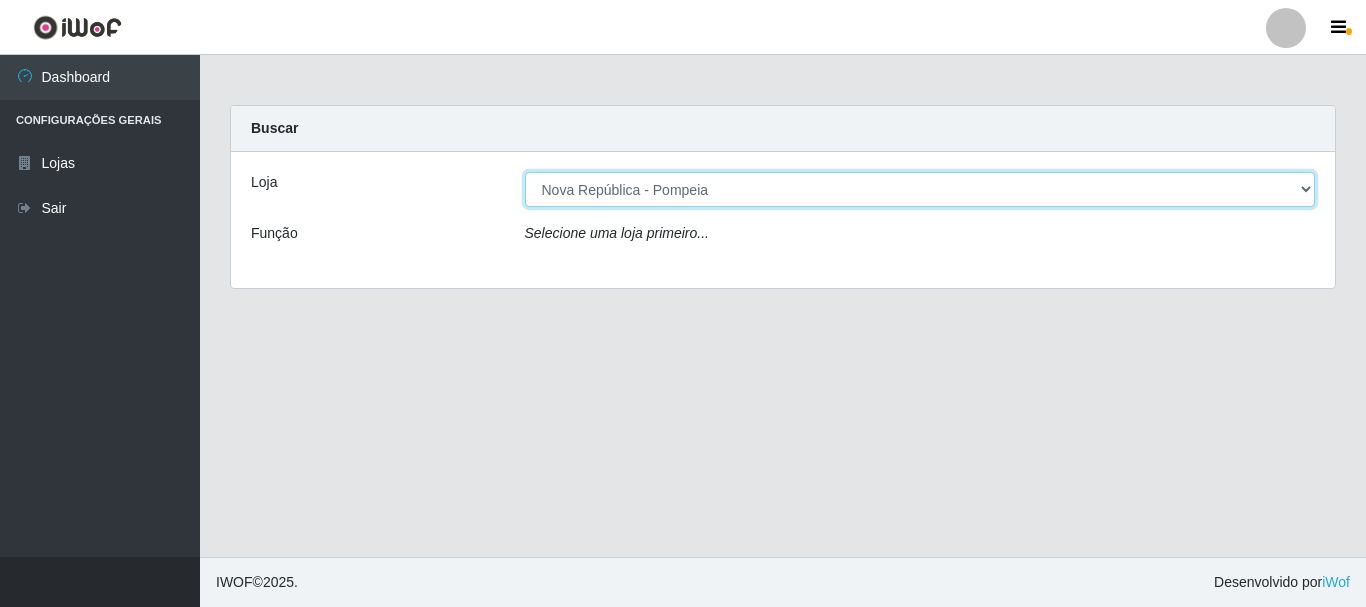 click on "[Selecione...] [GEOGRAPHIC_DATA] [GEOGRAPHIC_DATA]" at bounding box center [920, 189] 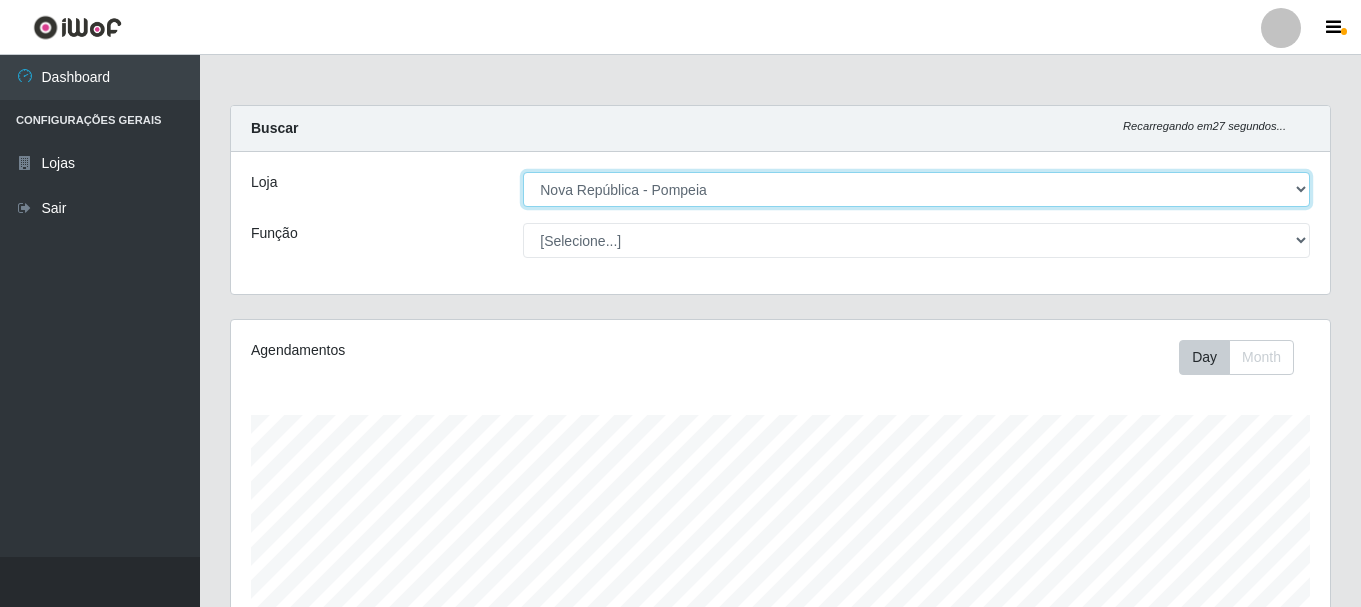 scroll, scrollTop: 999585, scrollLeft: 998901, axis: both 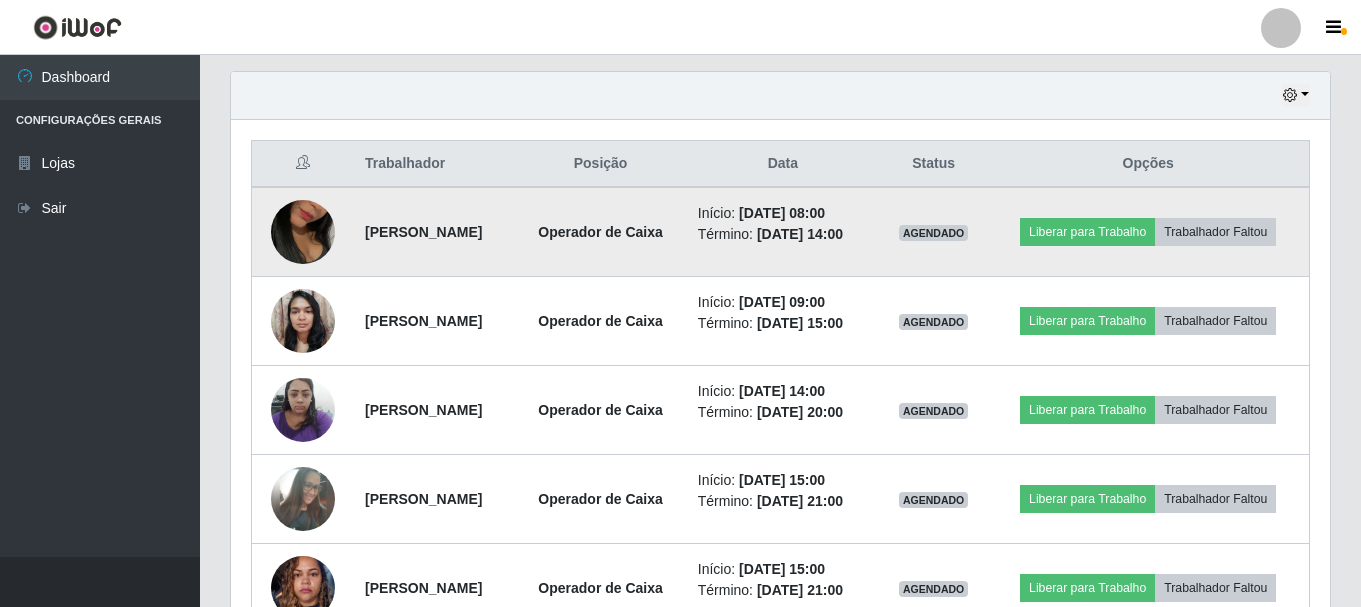 click at bounding box center [303, 232] 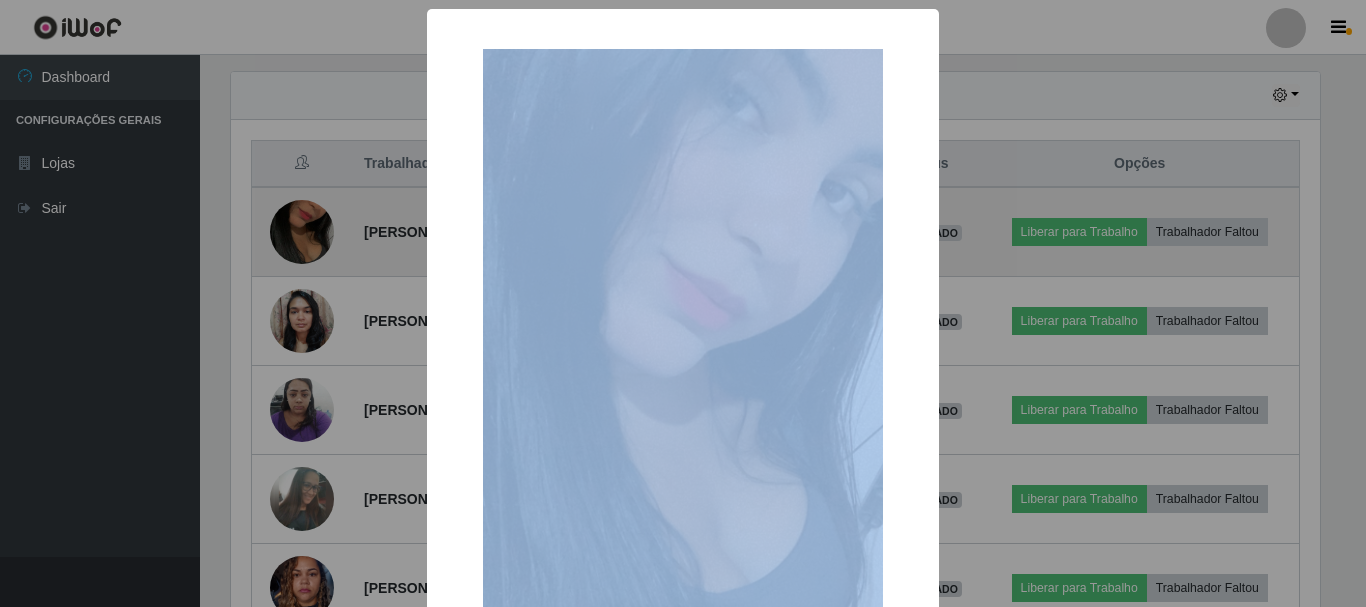 click on "× OK Cancel" at bounding box center (683, 303) 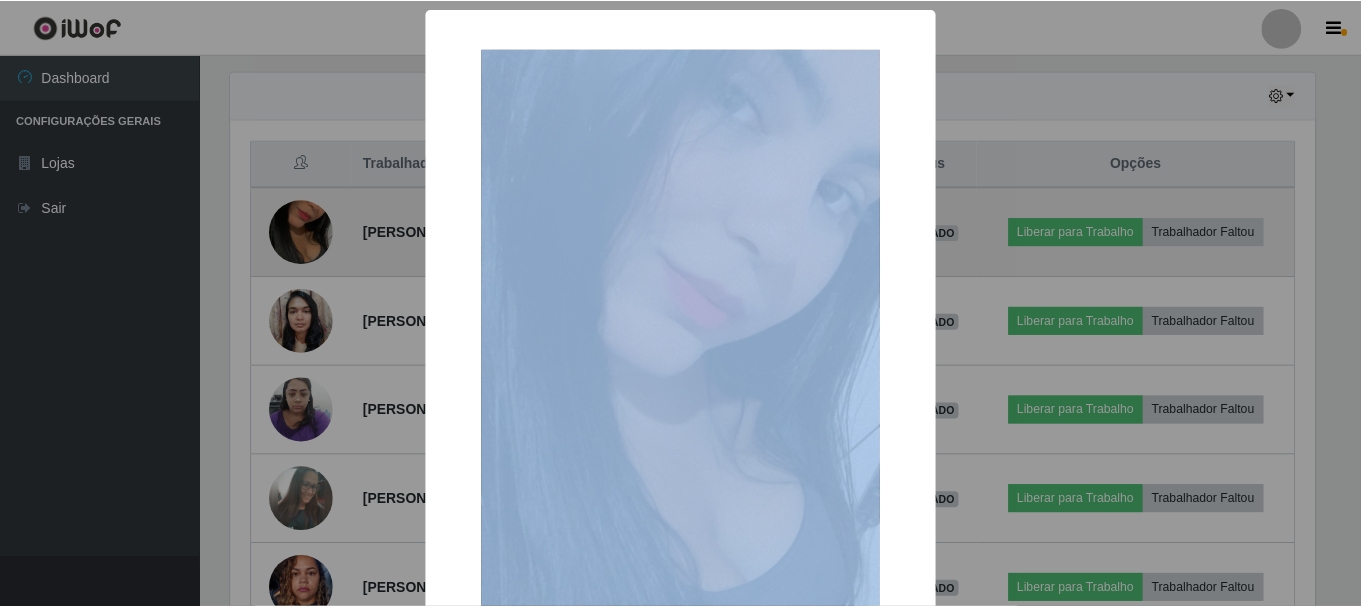 scroll, scrollTop: 415, scrollLeft: 1089, axis: both 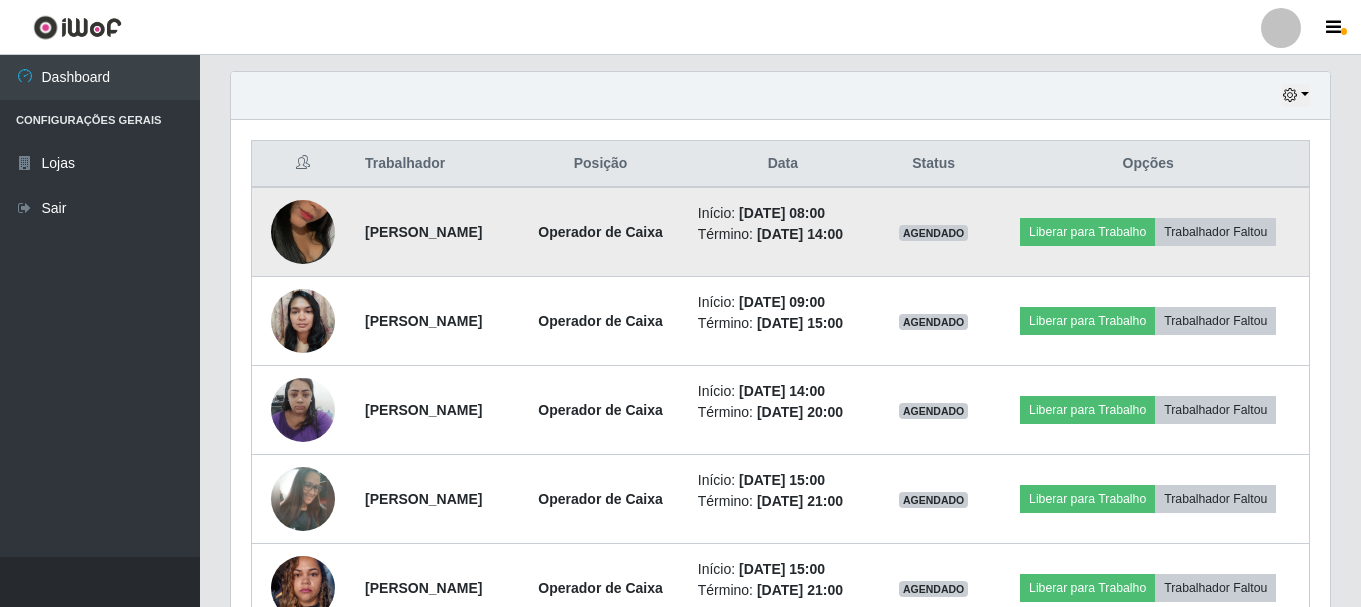 click at bounding box center [303, 232] 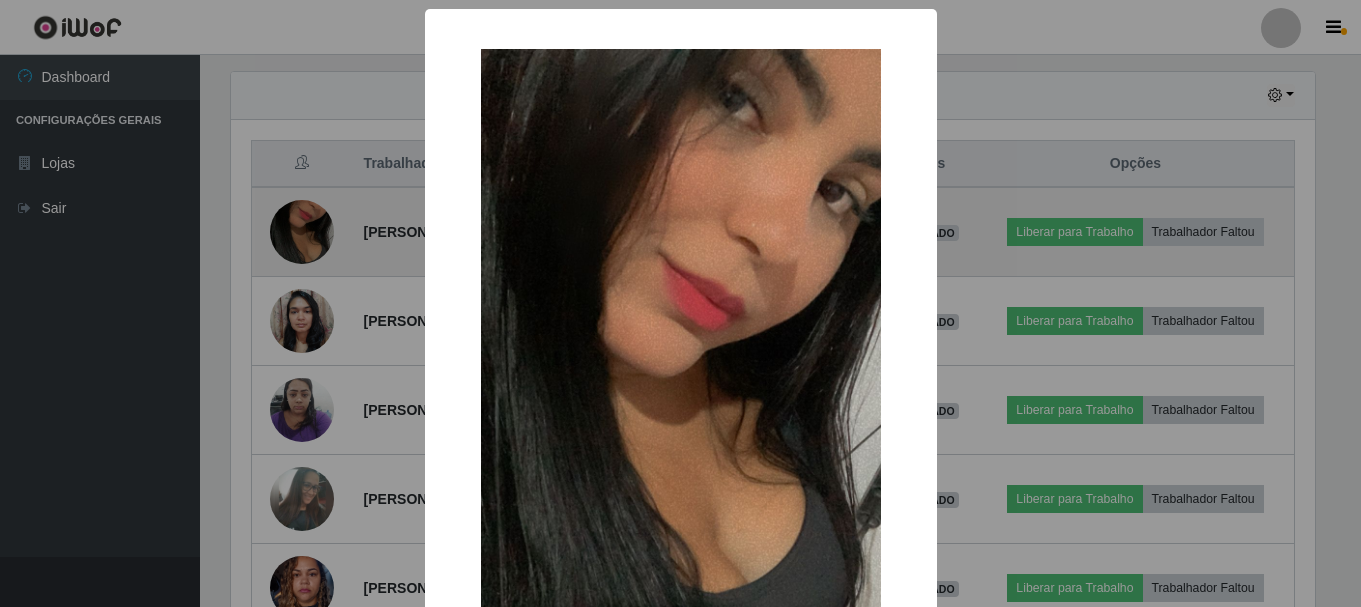 scroll, scrollTop: 999585, scrollLeft: 998911, axis: both 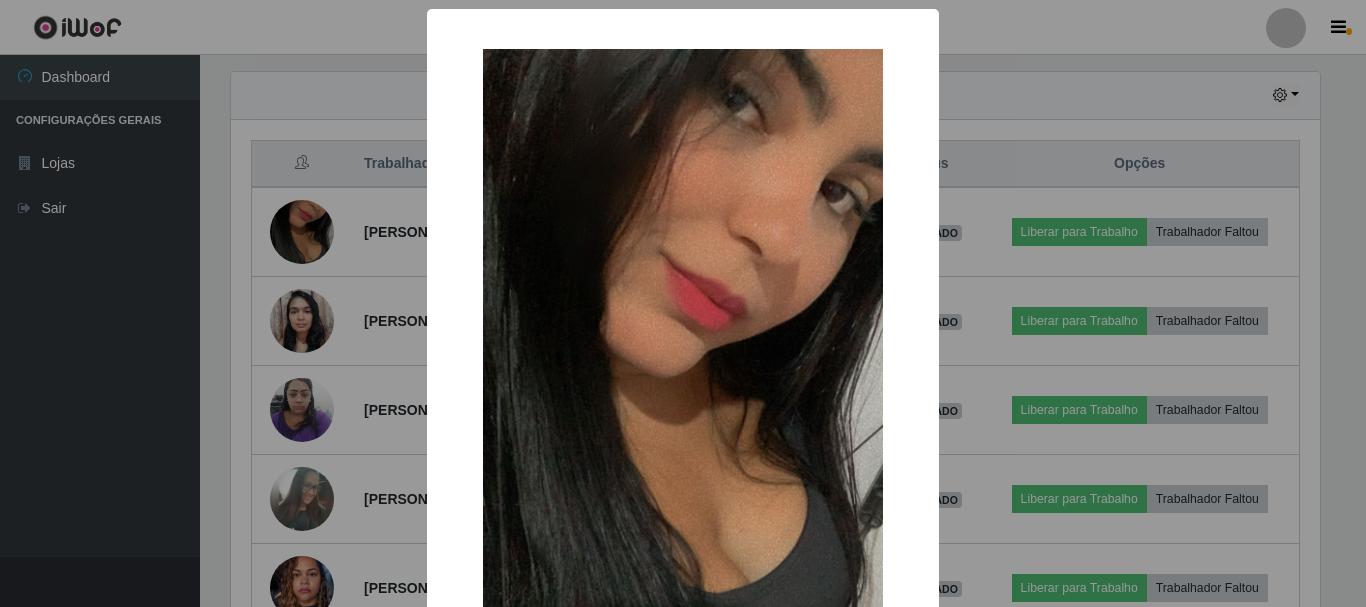 click on "× OK Cancel" at bounding box center (683, 303) 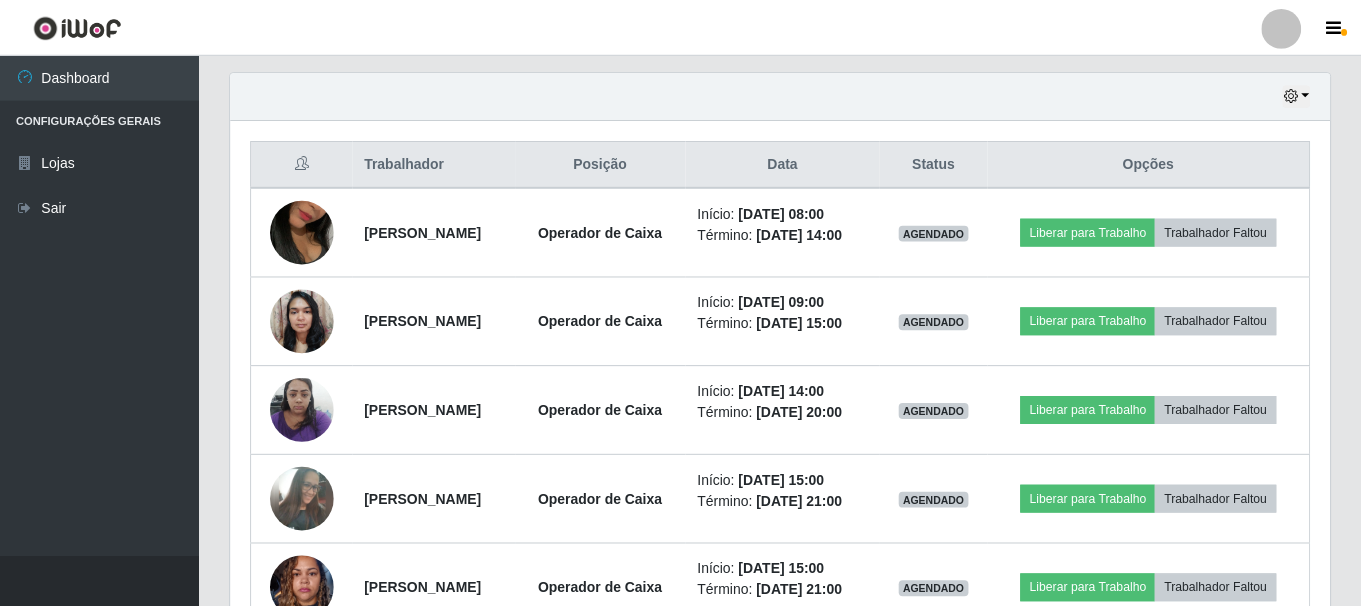 scroll, scrollTop: 999585, scrollLeft: 998901, axis: both 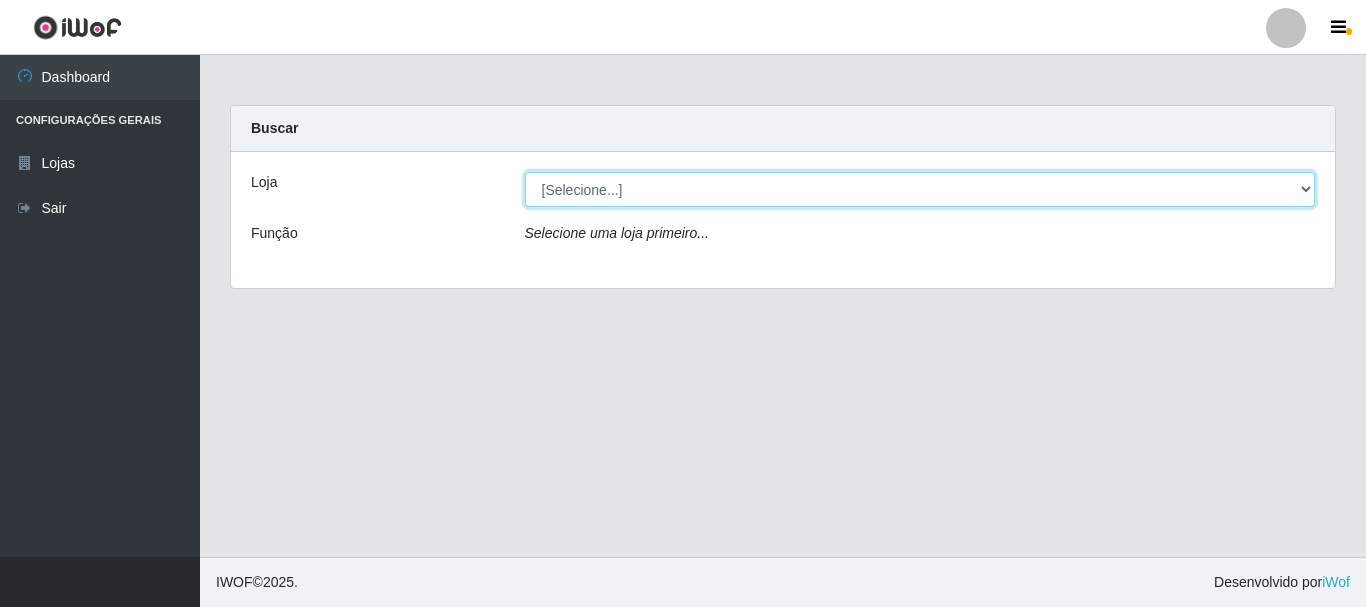 click on "[Selecione...] [GEOGRAPHIC_DATA] [GEOGRAPHIC_DATA]" at bounding box center (920, 189) 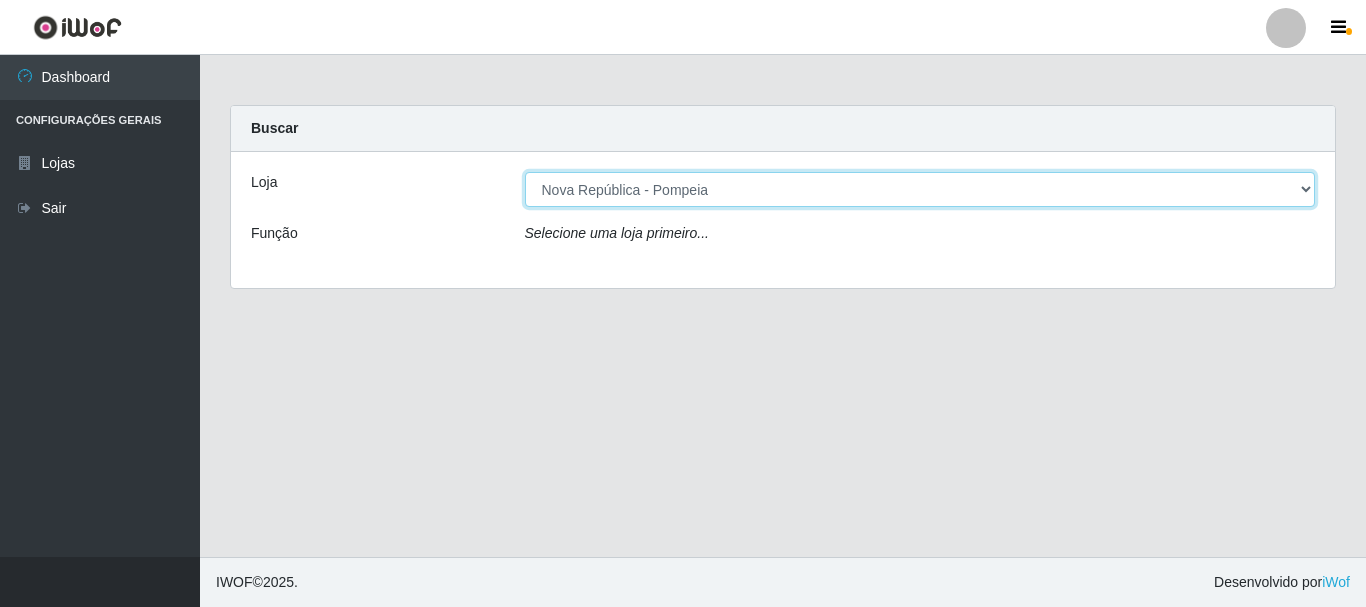 click on "[Selecione...] [GEOGRAPHIC_DATA] [GEOGRAPHIC_DATA]" at bounding box center [920, 189] 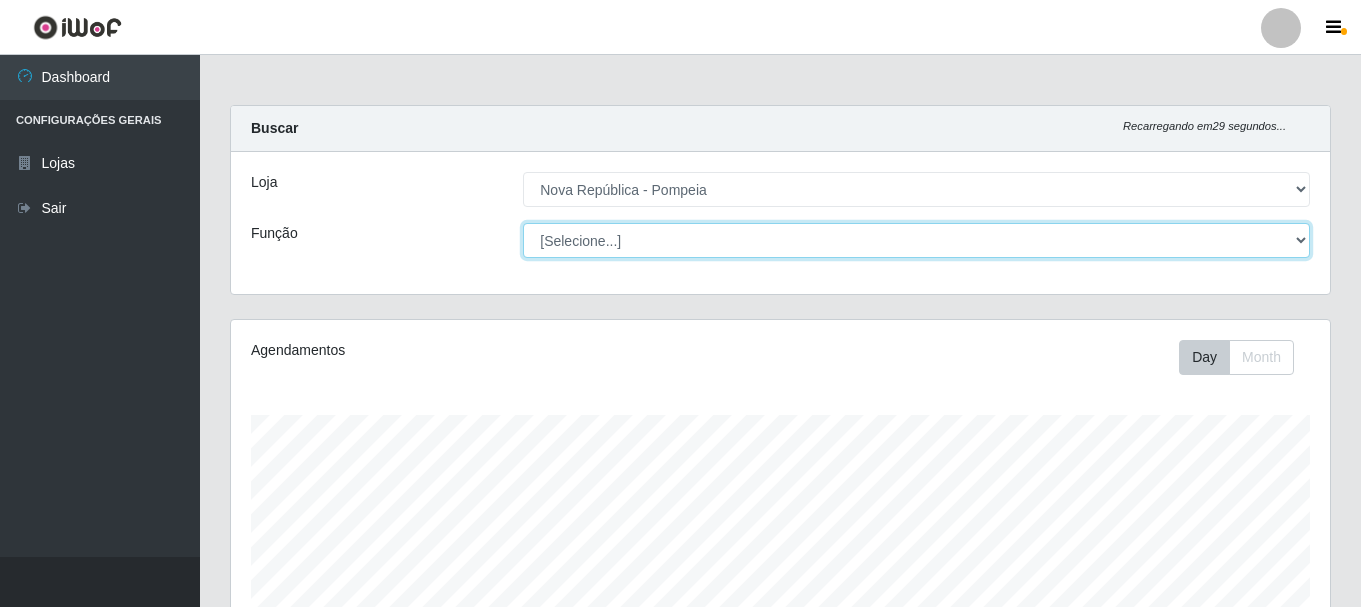 scroll, scrollTop: 999585, scrollLeft: 998901, axis: both 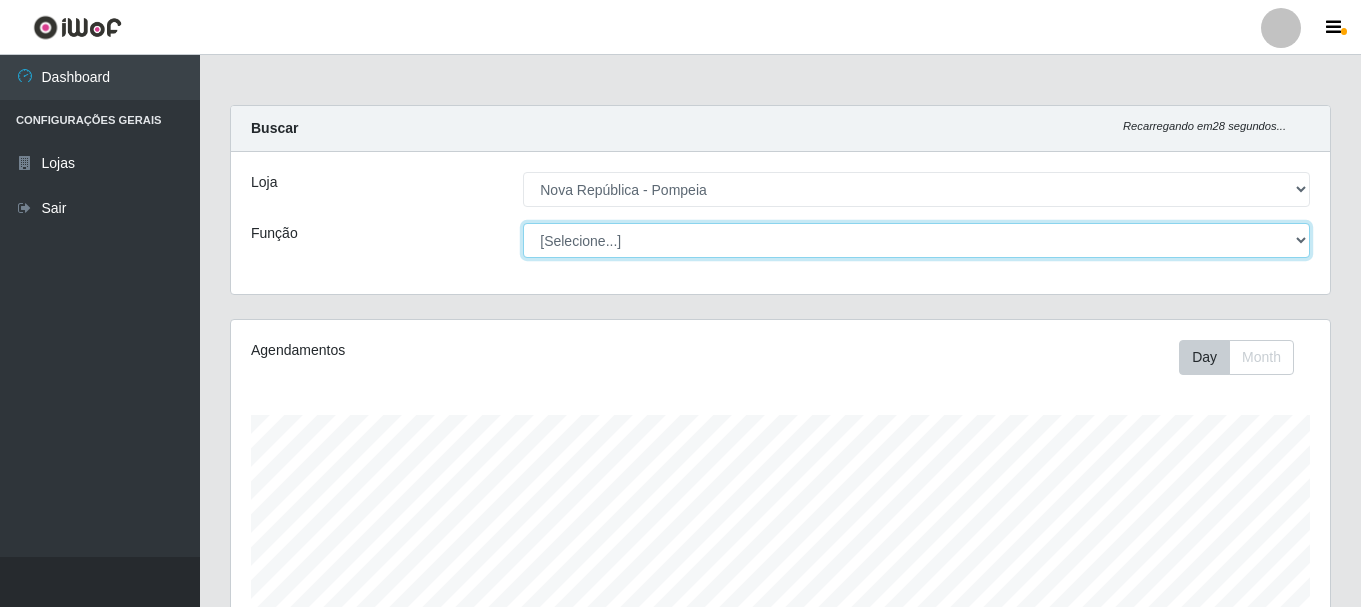 select on "22" 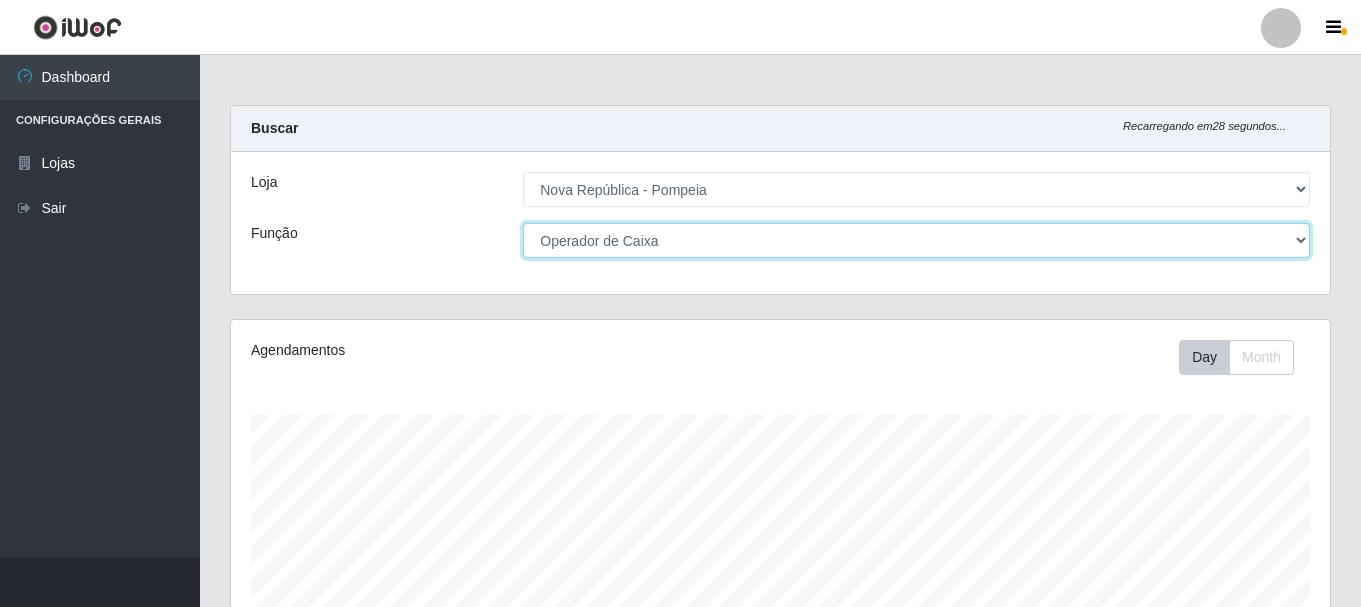 click on "[Selecione...] Balconista Operador de Caixa Recepcionista Repositor" at bounding box center (916, 240) 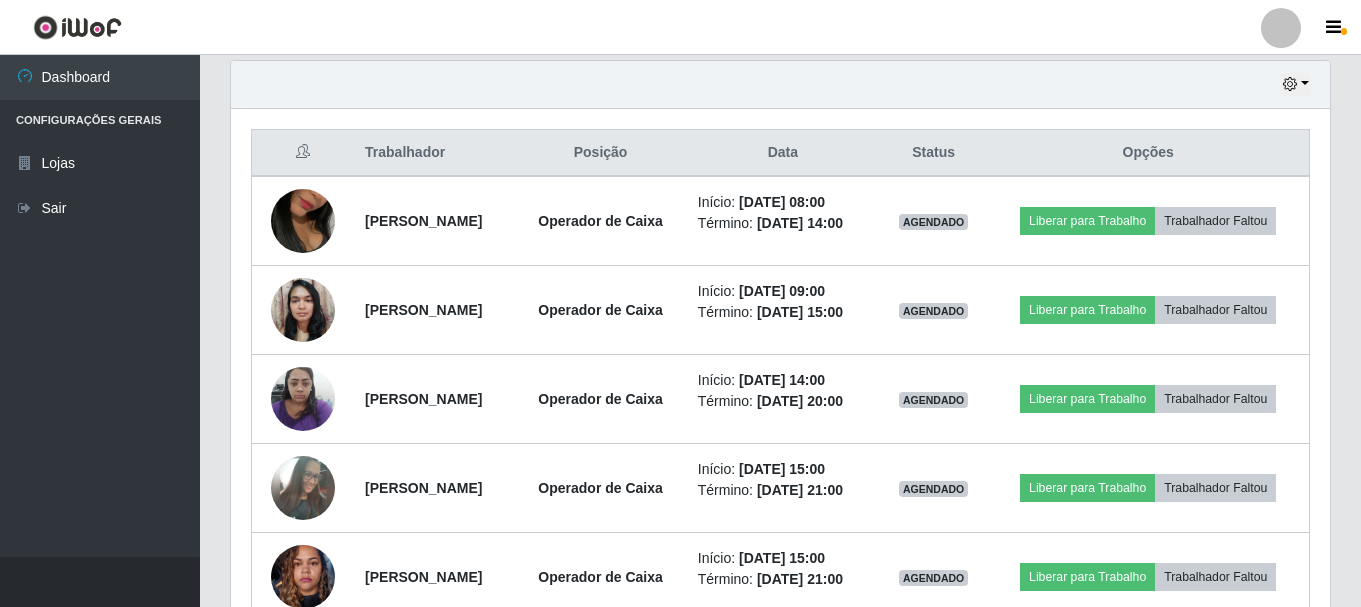 scroll, scrollTop: 702, scrollLeft: 0, axis: vertical 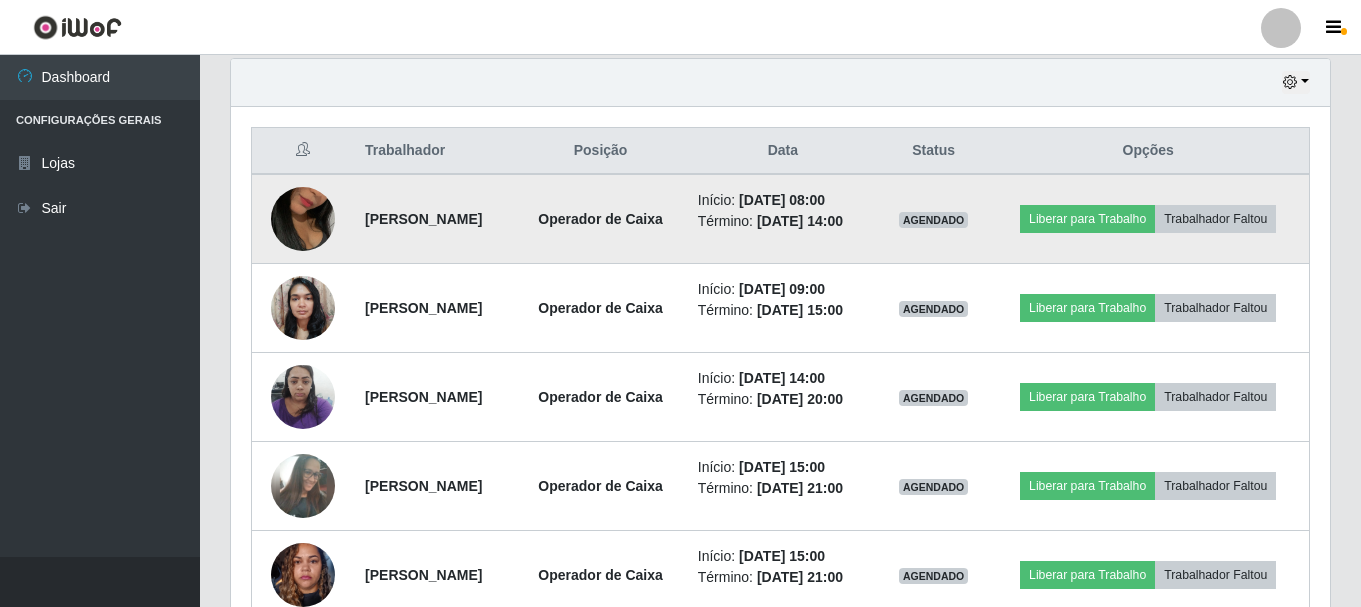 drag, startPoint x: 348, startPoint y: 225, endPoint x: 553, endPoint y: 254, distance: 207.04106 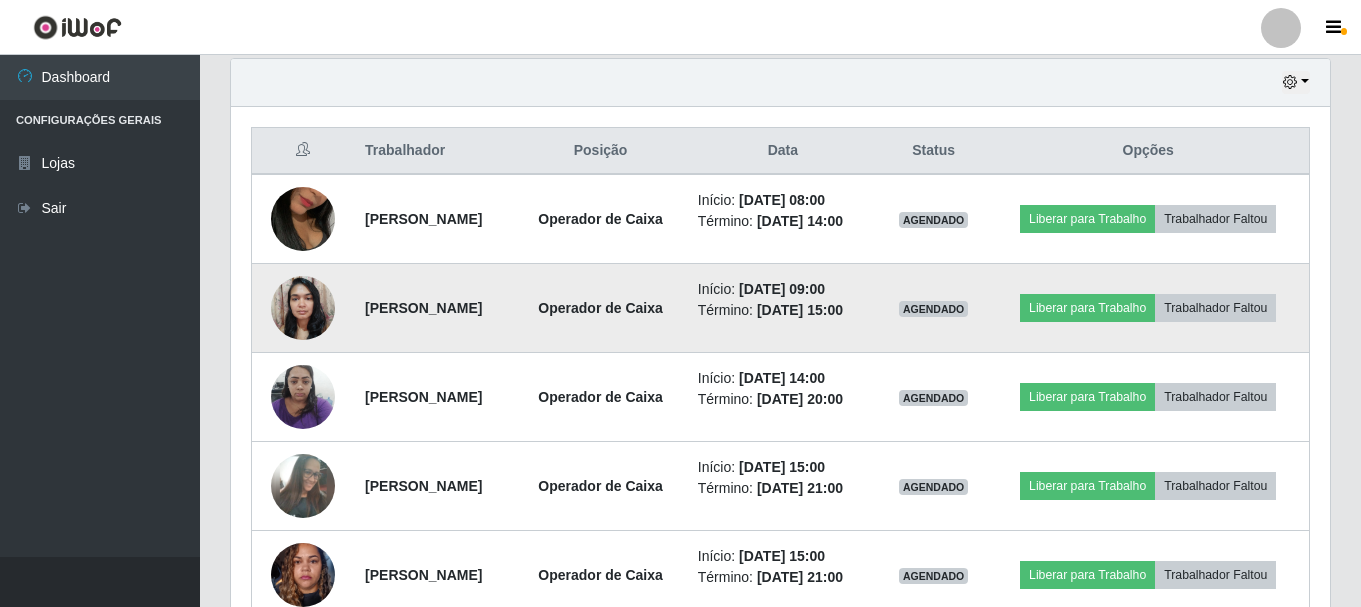 drag, startPoint x: 347, startPoint y: 326, endPoint x: 514, endPoint y: 340, distance: 167.5858 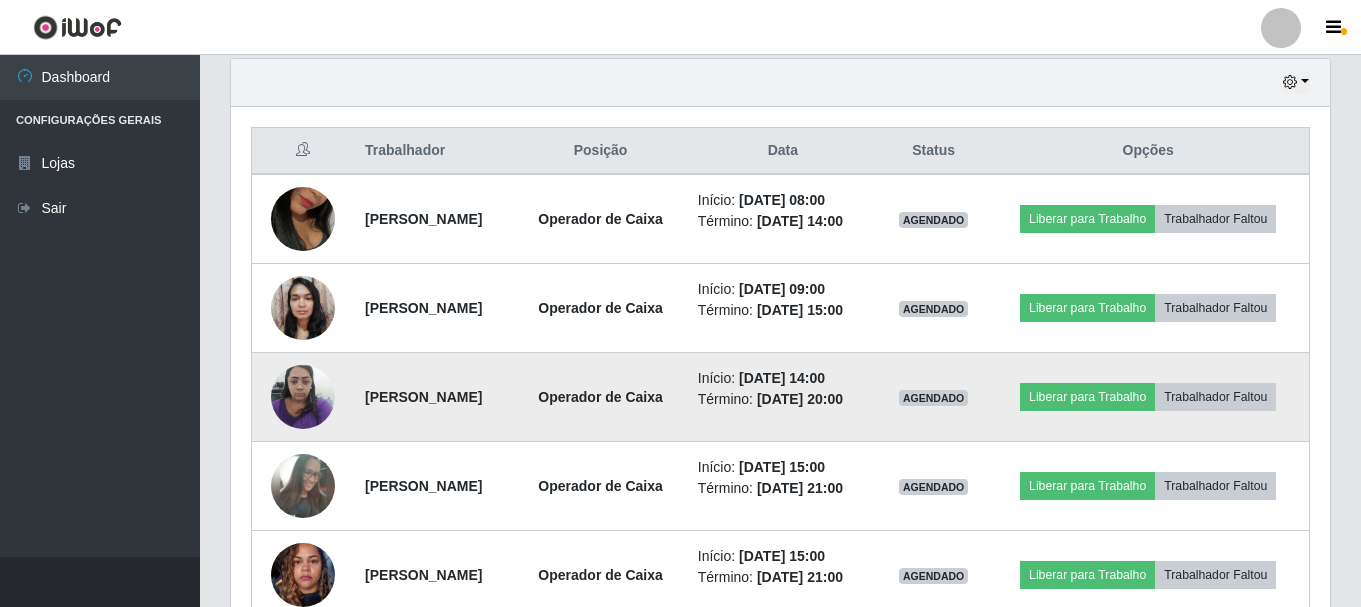 drag, startPoint x: 345, startPoint y: 433, endPoint x: 505, endPoint y: 439, distance: 160.11246 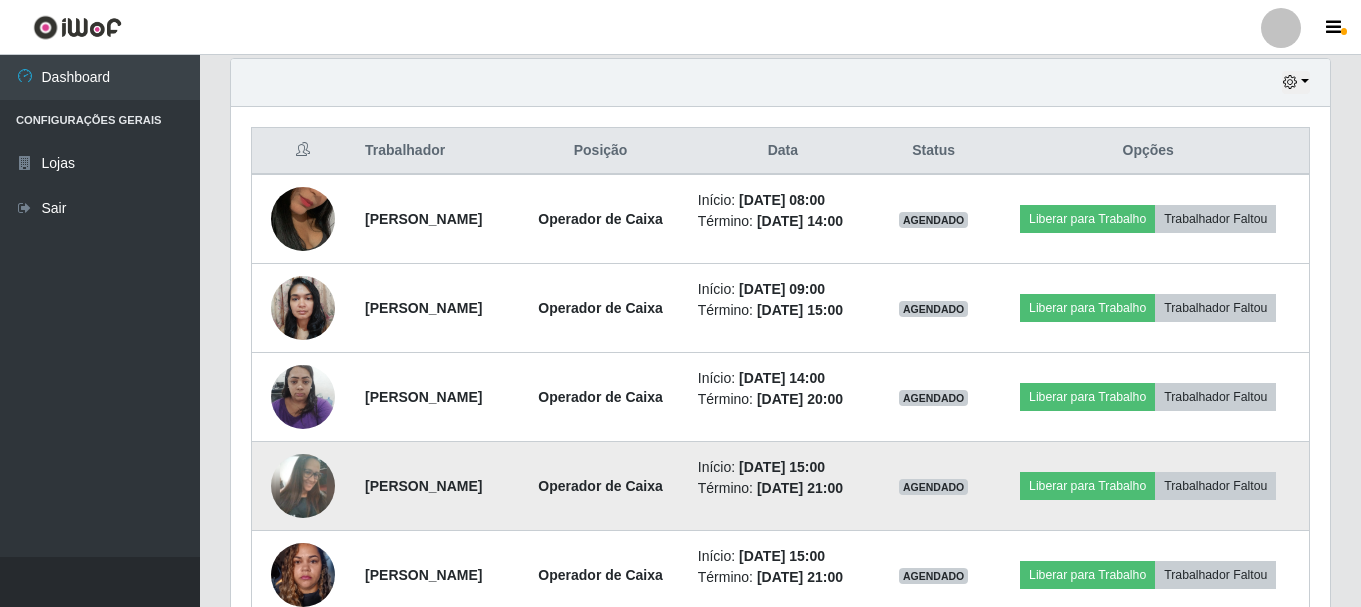 drag, startPoint x: 343, startPoint y: 528, endPoint x: 562, endPoint y: 555, distance: 220.65811 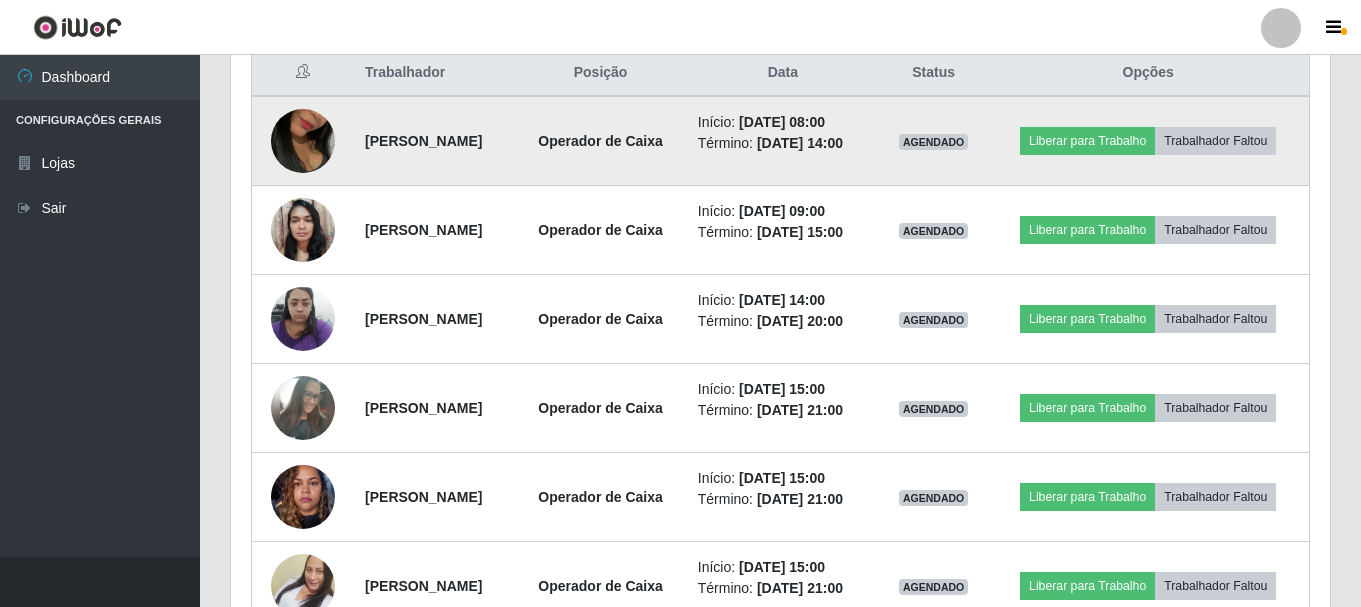 scroll, scrollTop: 902, scrollLeft: 0, axis: vertical 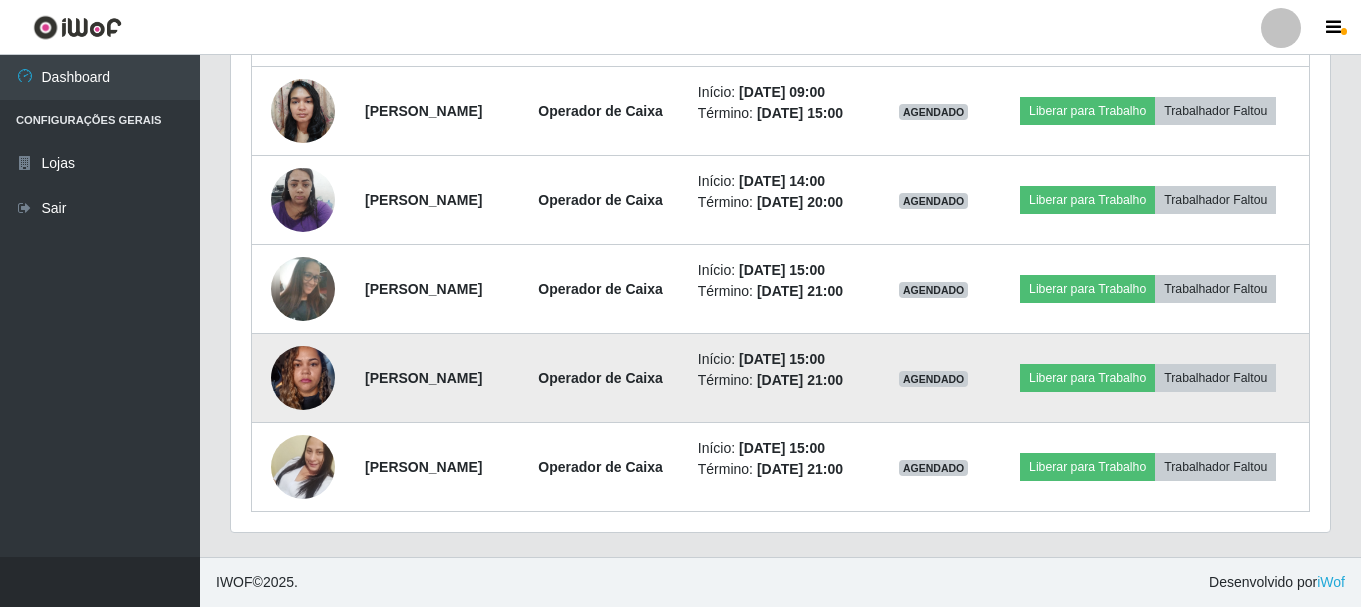 drag, startPoint x: 349, startPoint y: 444, endPoint x: 496, endPoint y: 474, distance: 150.03 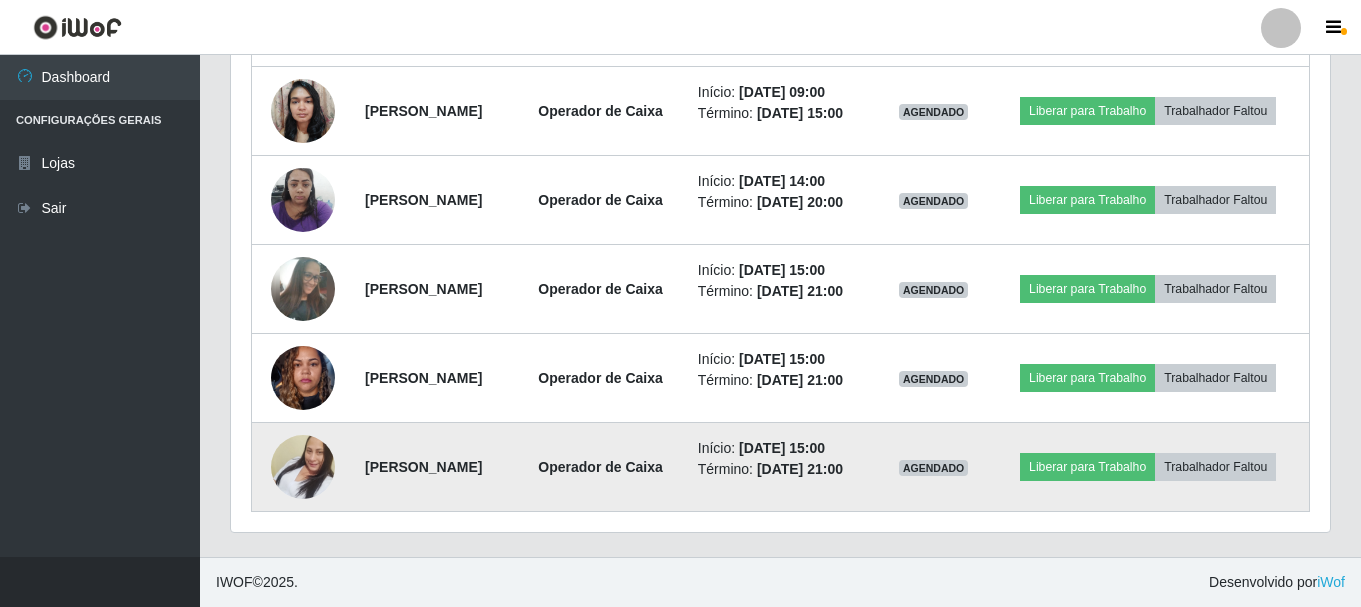 drag, startPoint x: 351, startPoint y: 463, endPoint x: 517, endPoint y: 468, distance: 166.07529 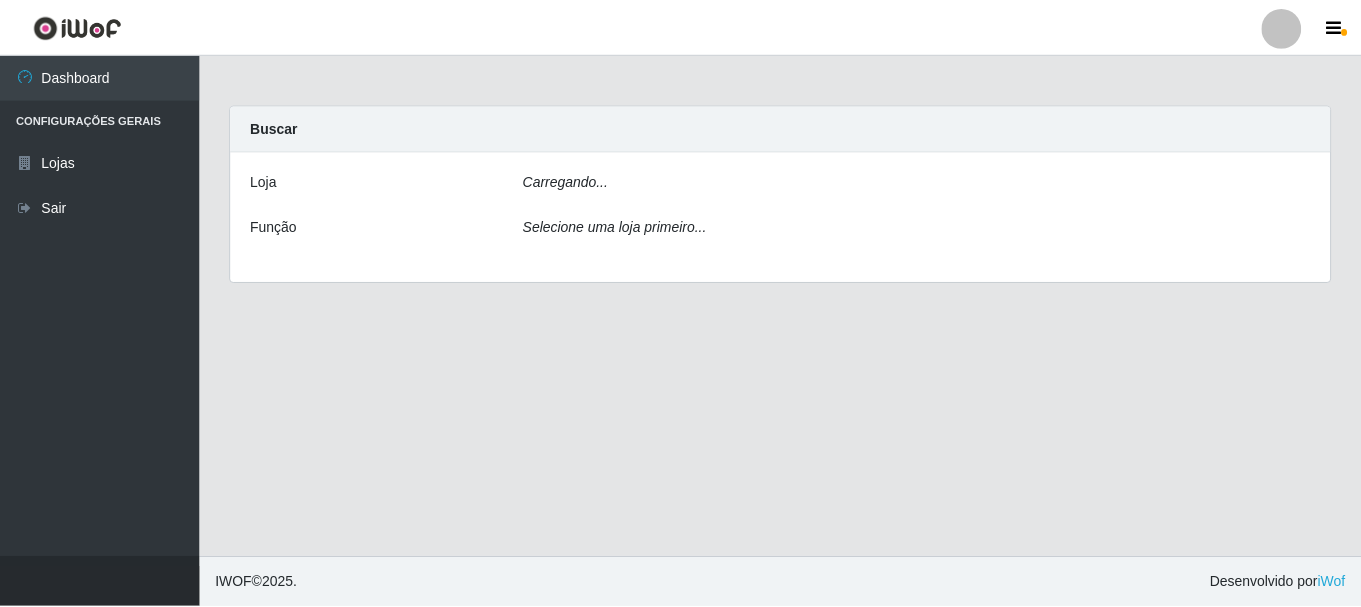 scroll, scrollTop: 0, scrollLeft: 0, axis: both 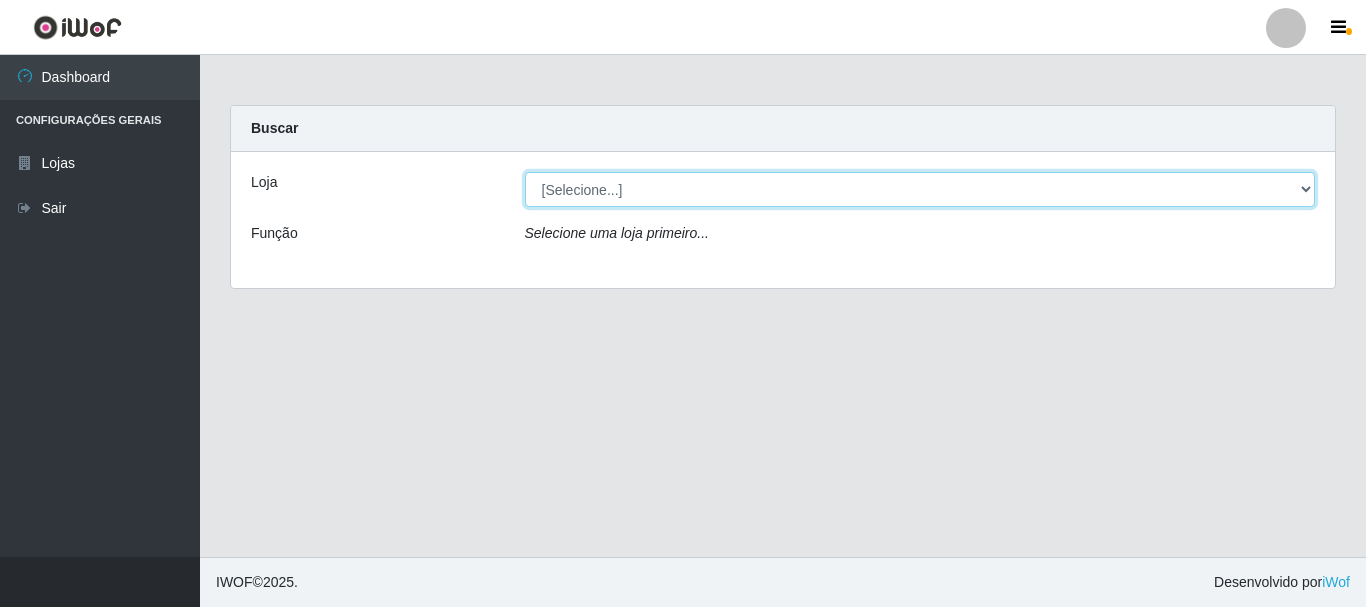 click on "[Selecione...] [GEOGRAPHIC_DATA] [GEOGRAPHIC_DATA]" at bounding box center [920, 189] 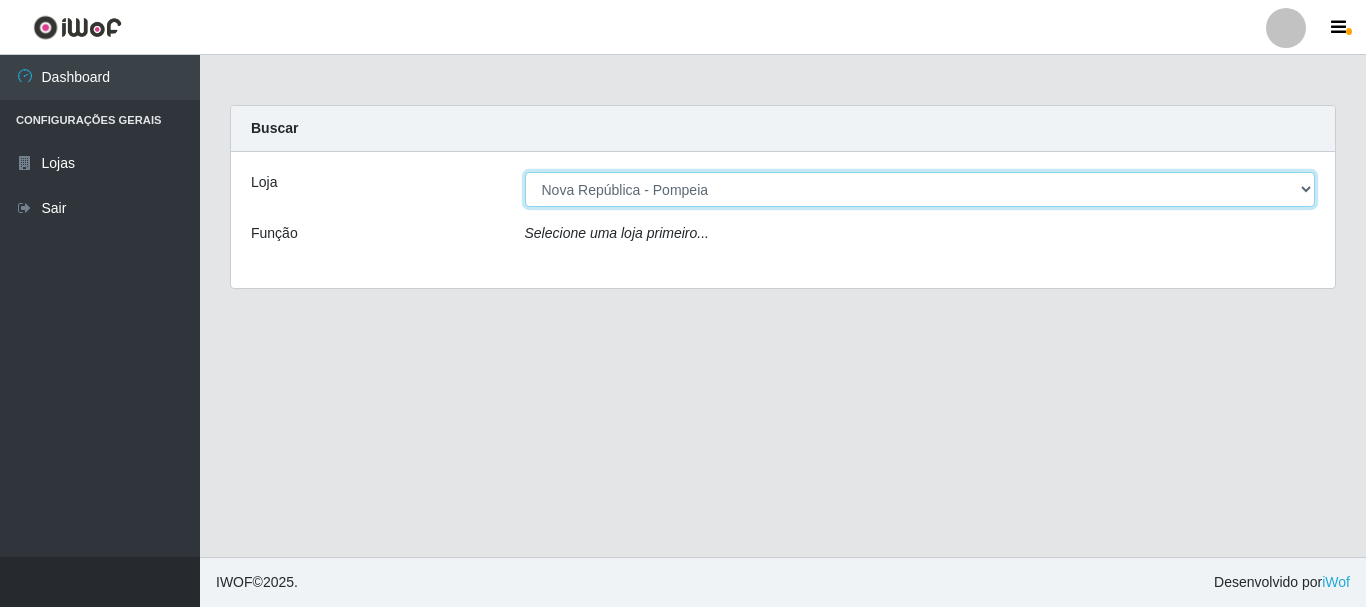 click on "[Selecione...] [GEOGRAPHIC_DATA] [GEOGRAPHIC_DATA]" at bounding box center (920, 189) 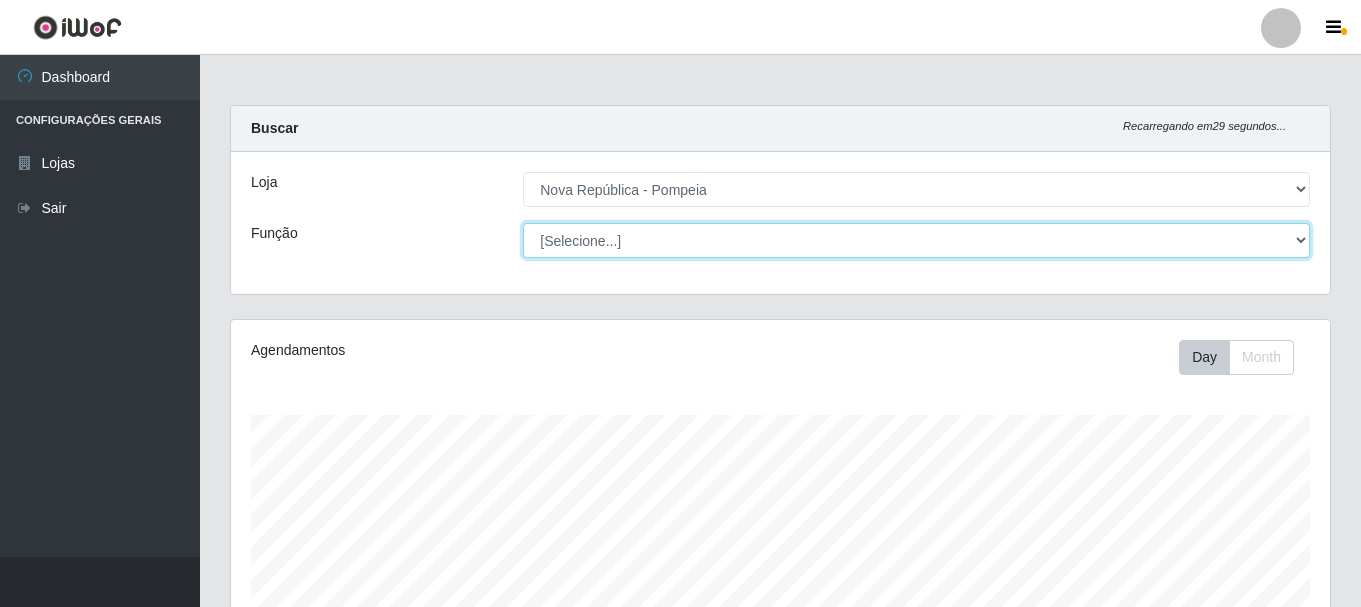 click on "[Selecione...] Balconista Operador de Caixa Recepcionista Repositor" at bounding box center (916, 240) 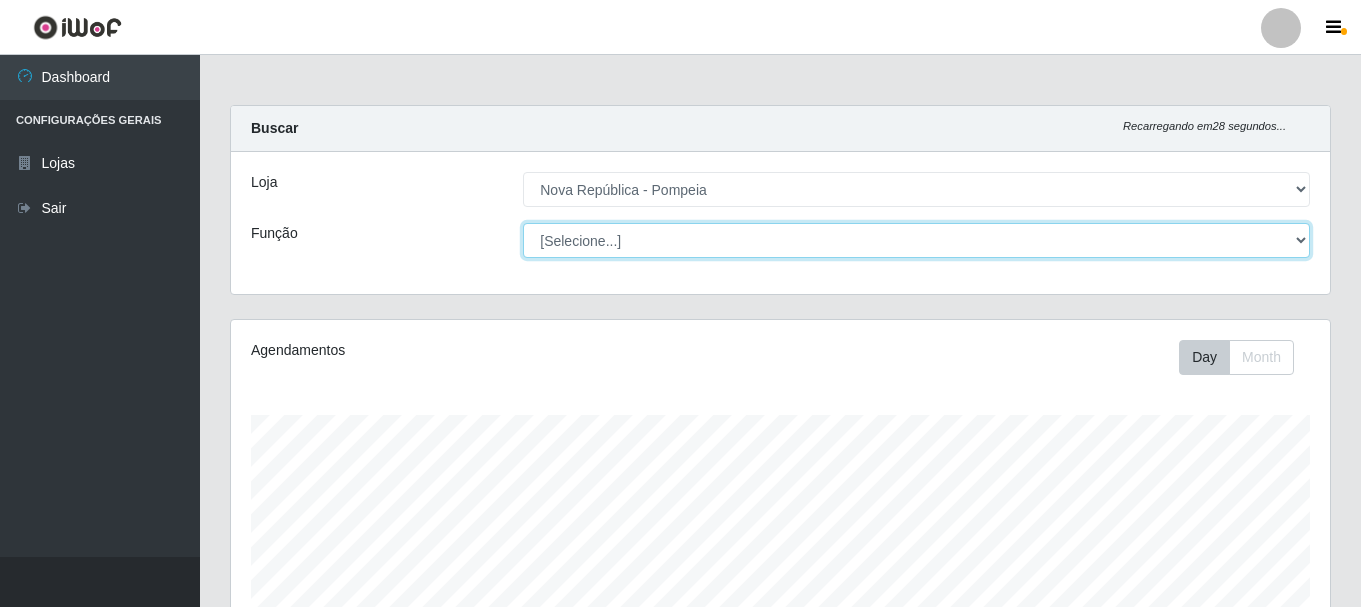scroll, scrollTop: 999585, scrollLeft: 998901, axis: both 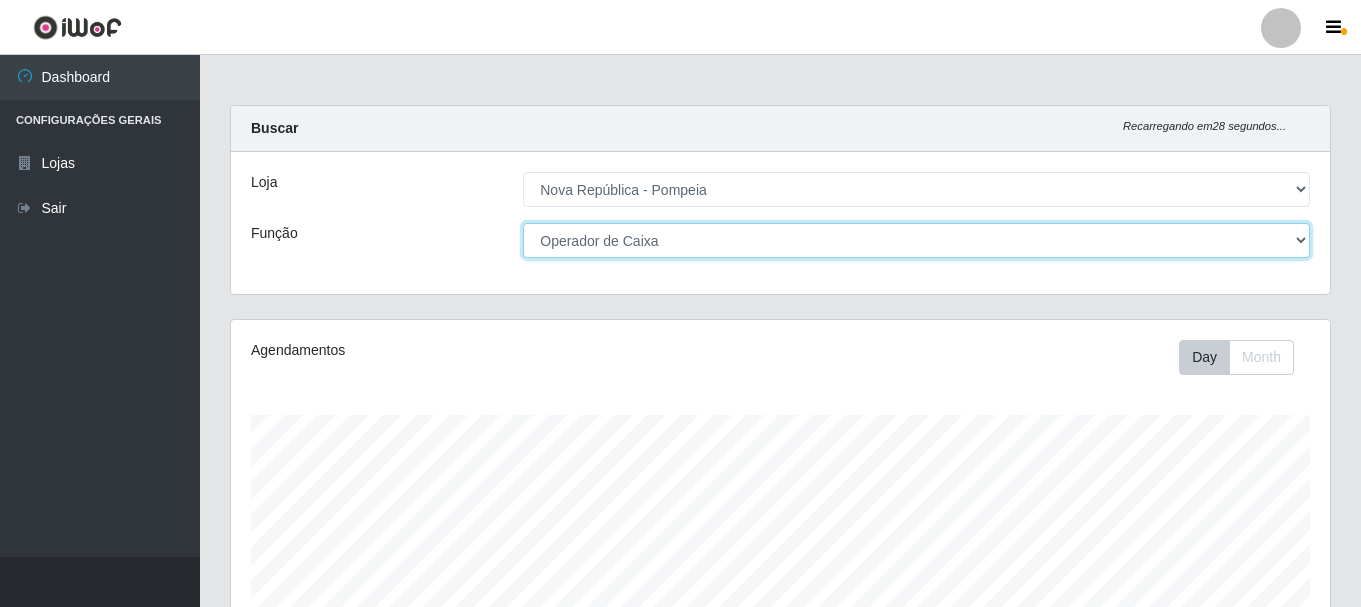 click on "[Selecione...] Balconista Operador de Caixa Recepcionista Repositor" at bounding box center (916, 240) 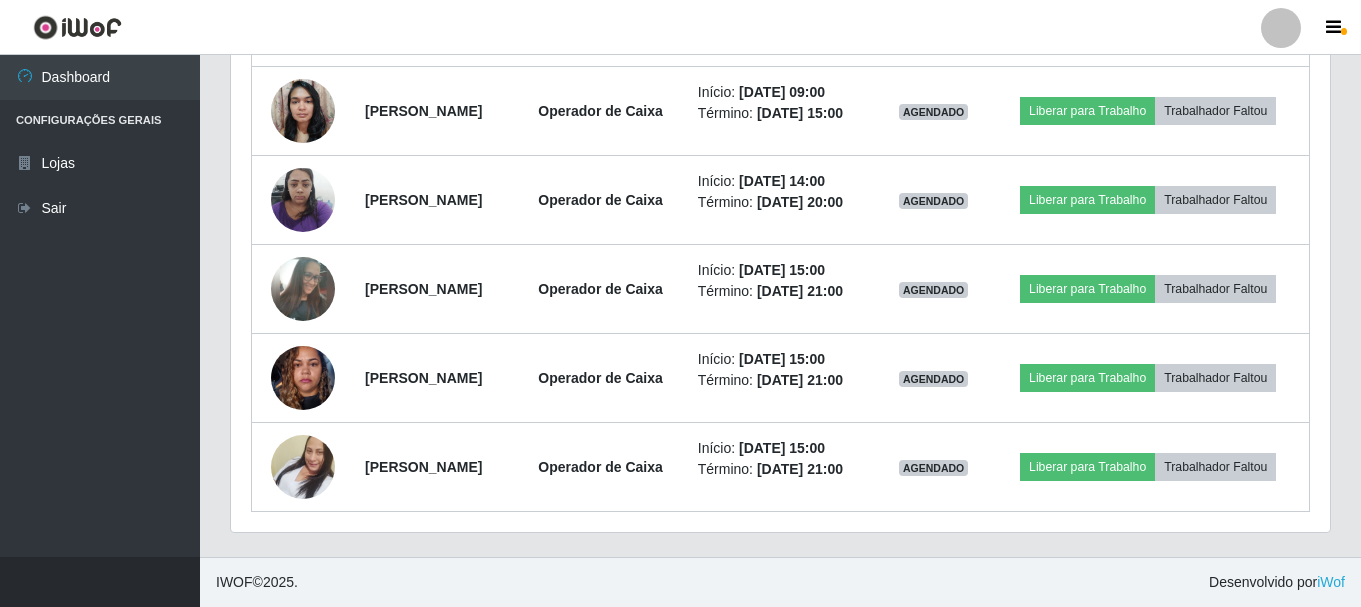 scroll, scrollTop: 989, scrollLeft: 0, axis: vertical 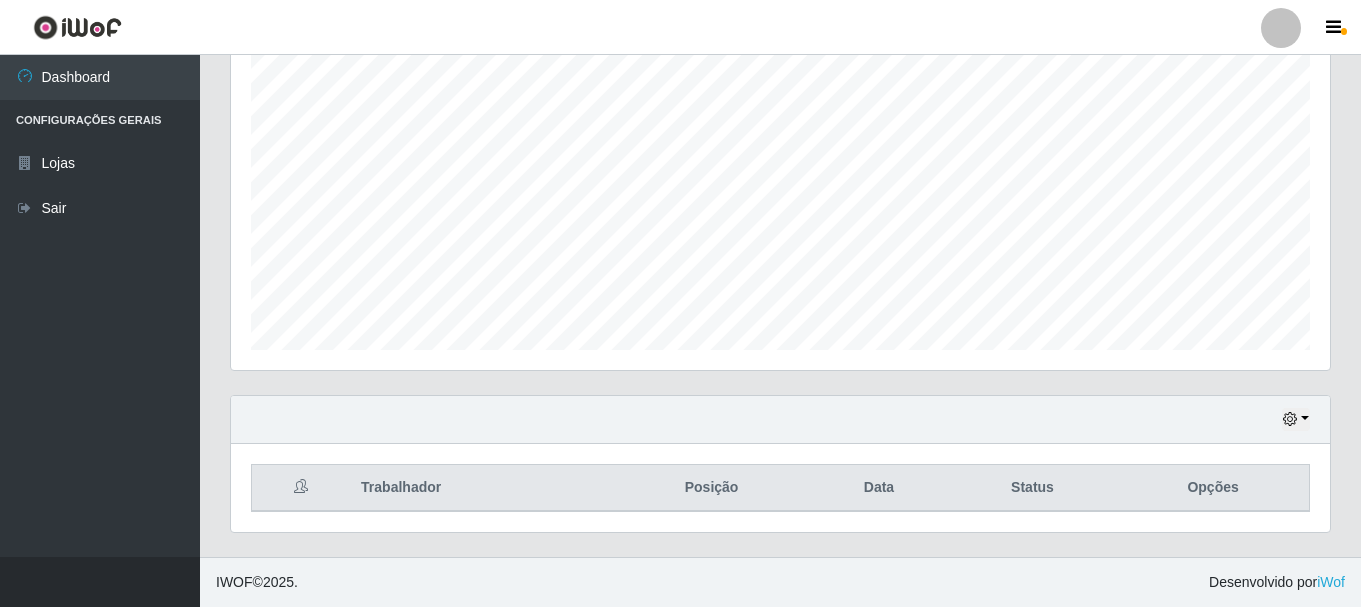 select on "22" 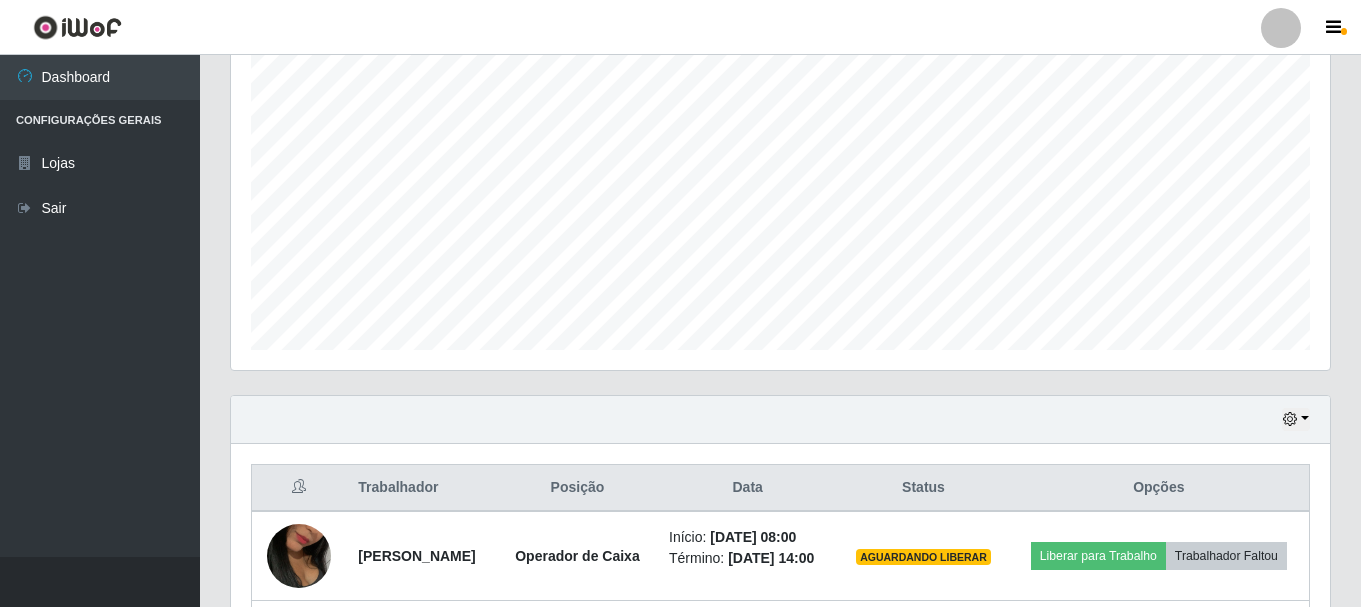 scroll, scrollTop: 689, scrollLeft: 0, axis: vertical 